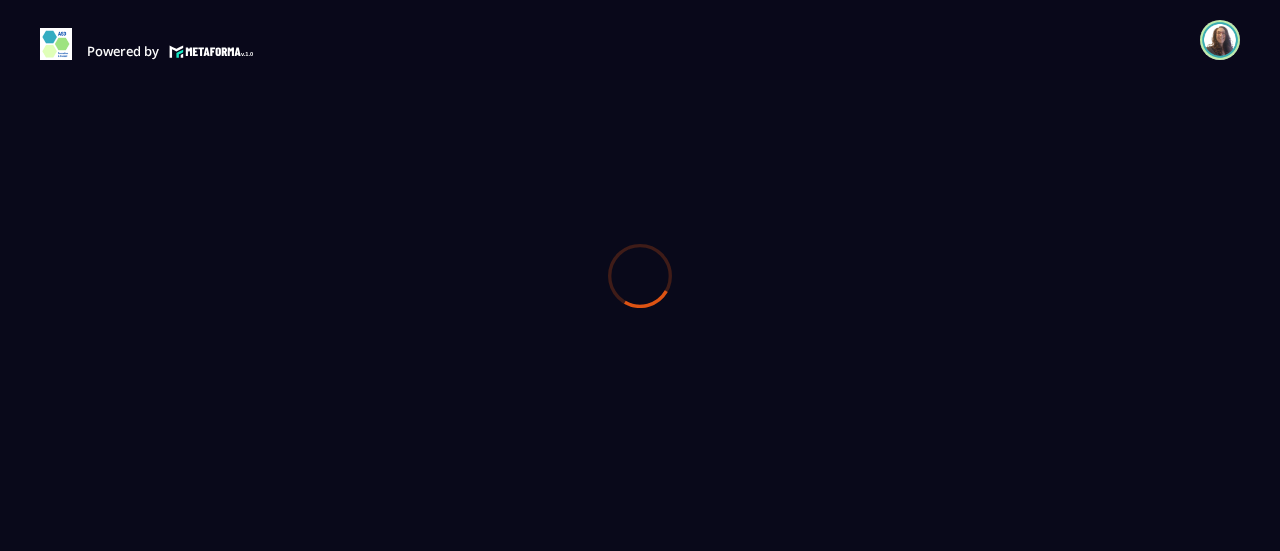 scroll, scrollTop: 0, scrollLeft: 0, axis: both 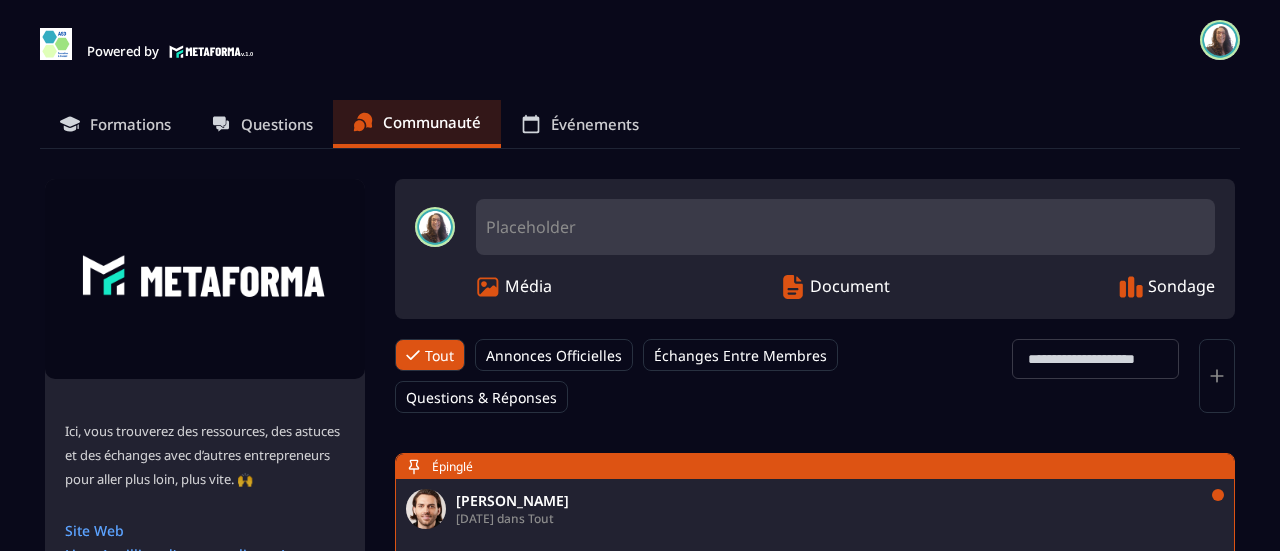 click on "Formations" at bounding box center [130, 124] 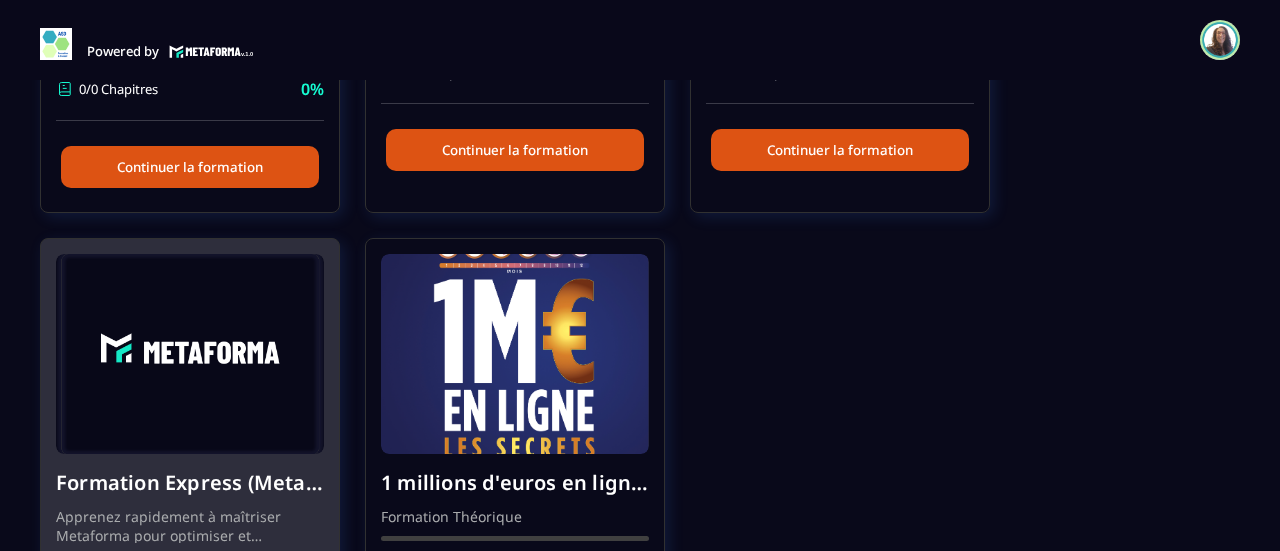 scroll, scrollTop: 553, scrollLeft: 0, axis: vertical 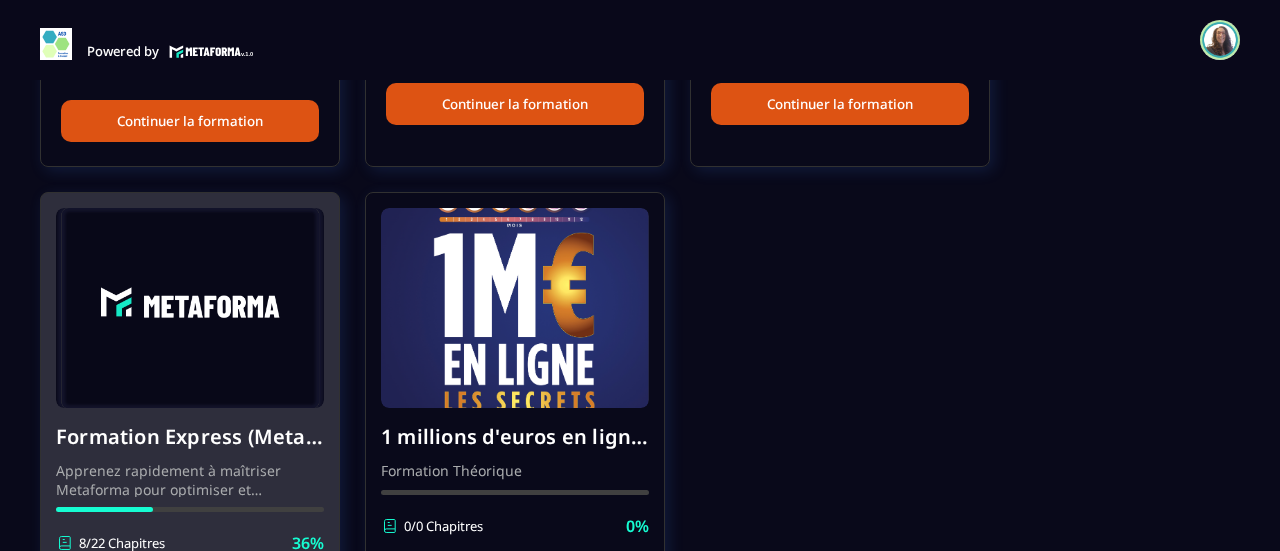click at bounding box center (190, 308) 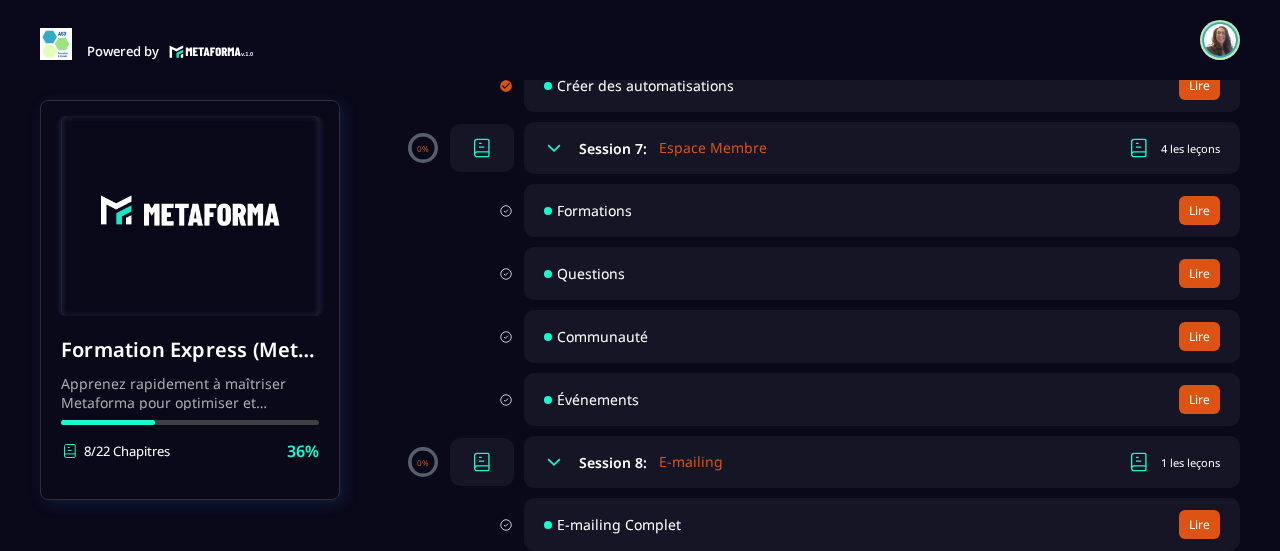 scroll, scrollTop: 1600, scrollLeft: 0, axis: vertical 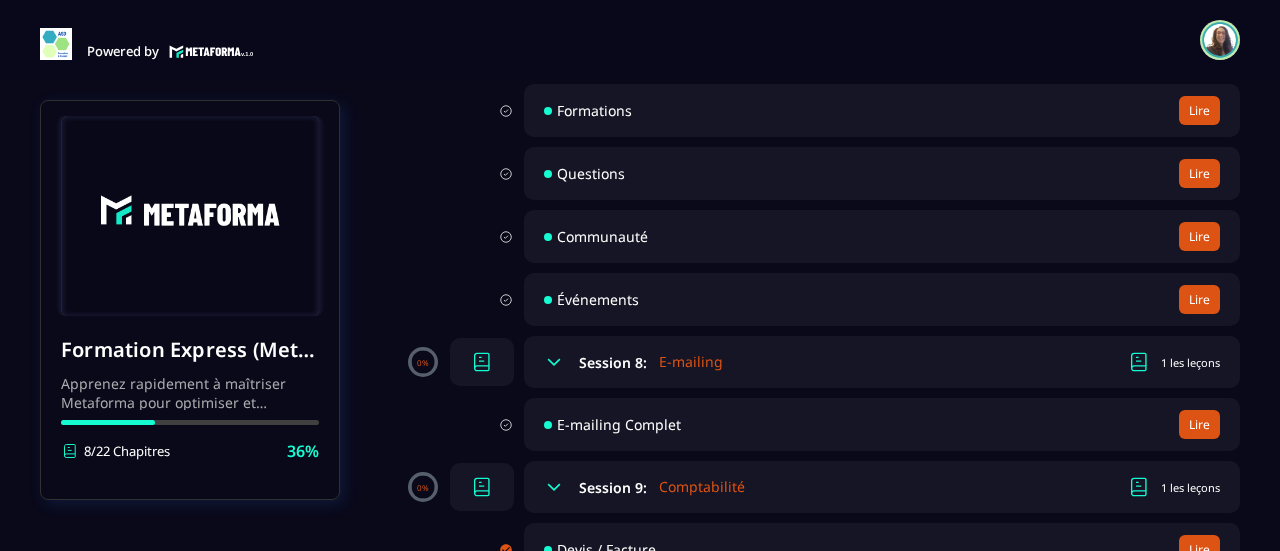 click on "Communauté Lire" at bounding box center [882, 236] 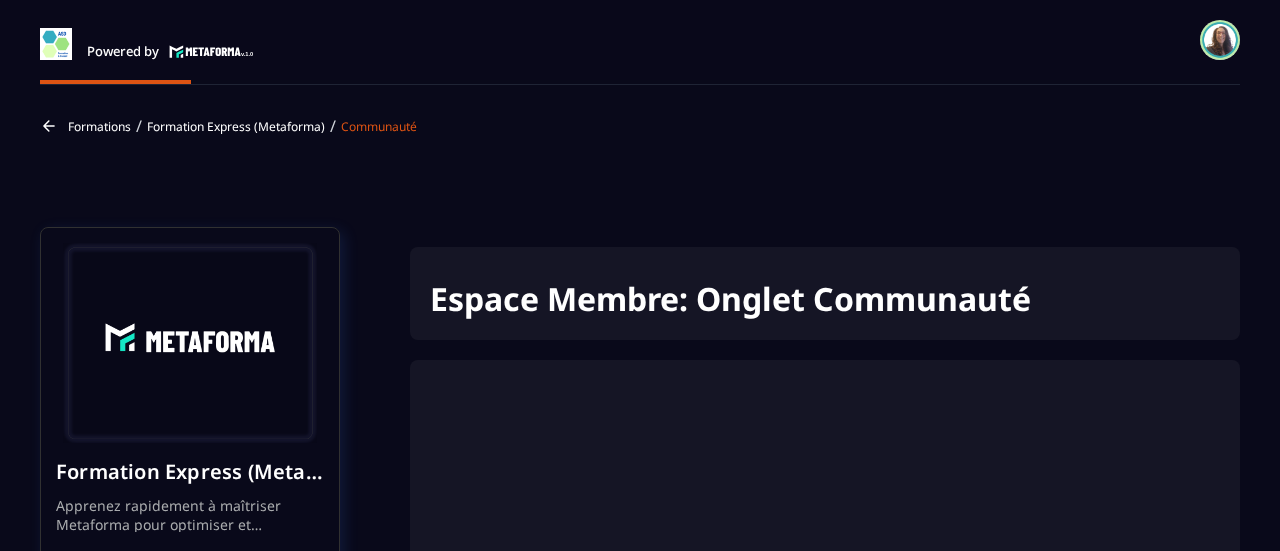 scroll, scrollTop: 114, scrollLeft: 0, axis: vertical 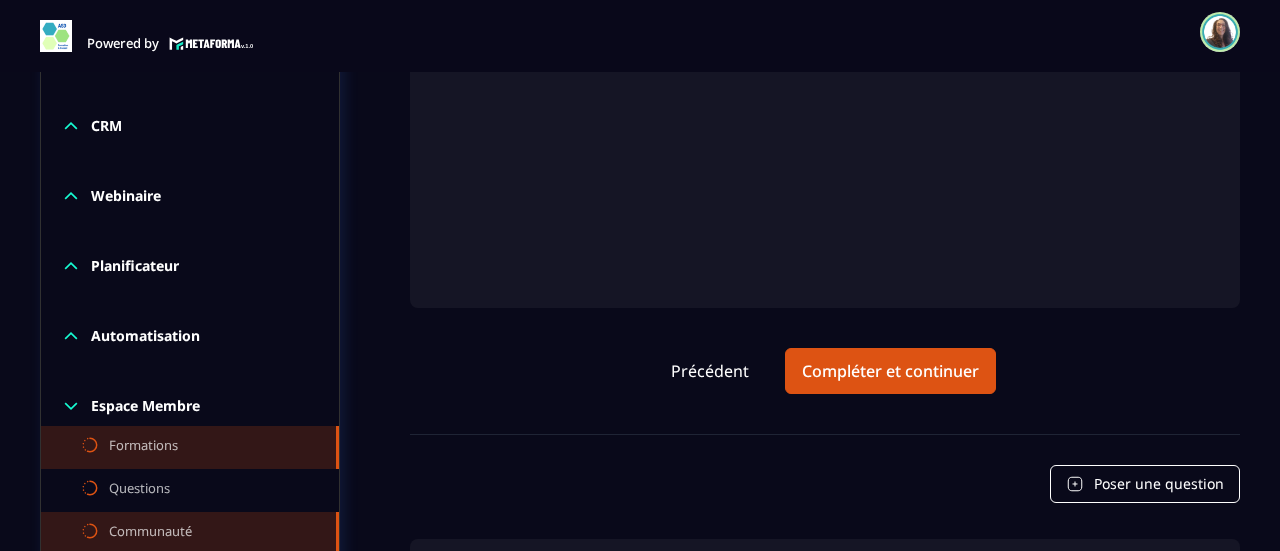 click on "Formations" at bounding box center (143, 447) 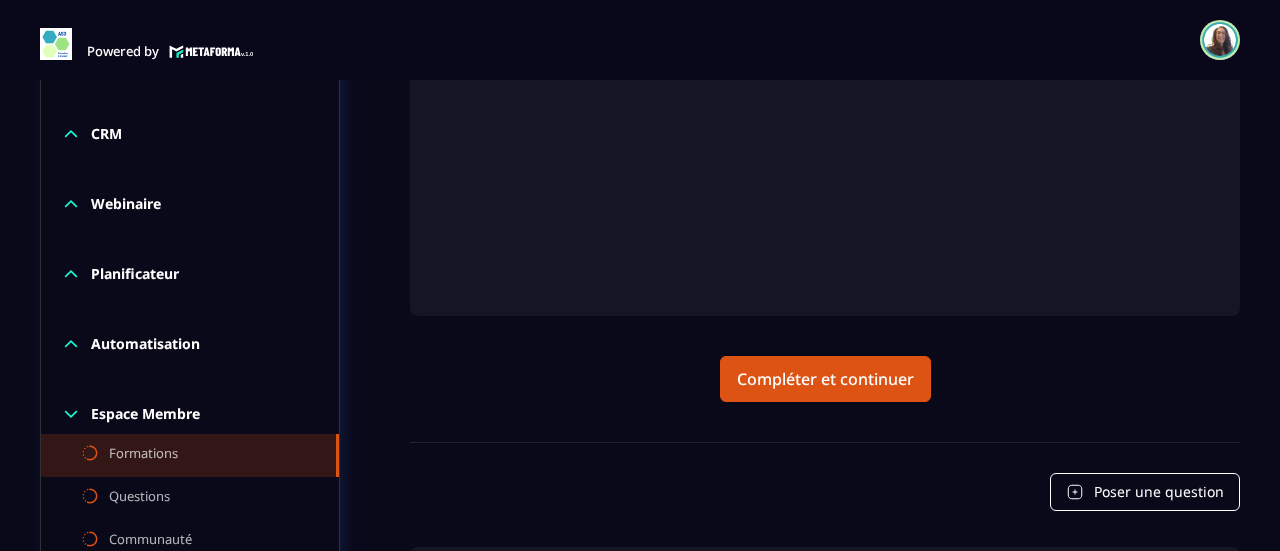 scroll, scrollTop: 524, scrollLeft: 0, axis: vertical 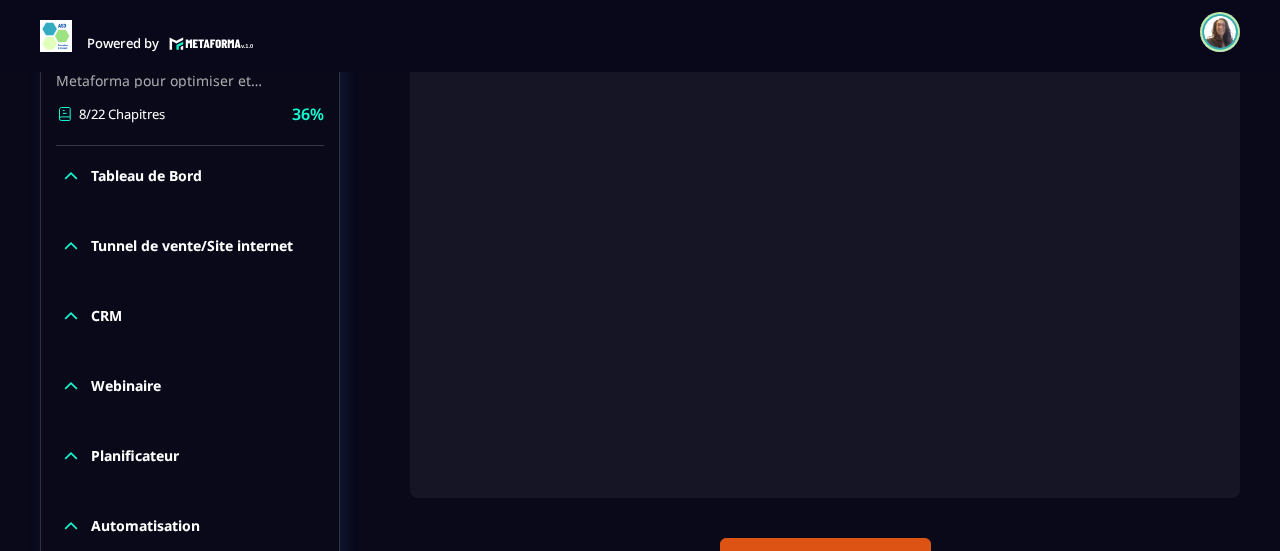 drag, startPoint x: 890, startPoint y: 290, endPoint x: 1266, endPoint y: 218, distance: 382.83154 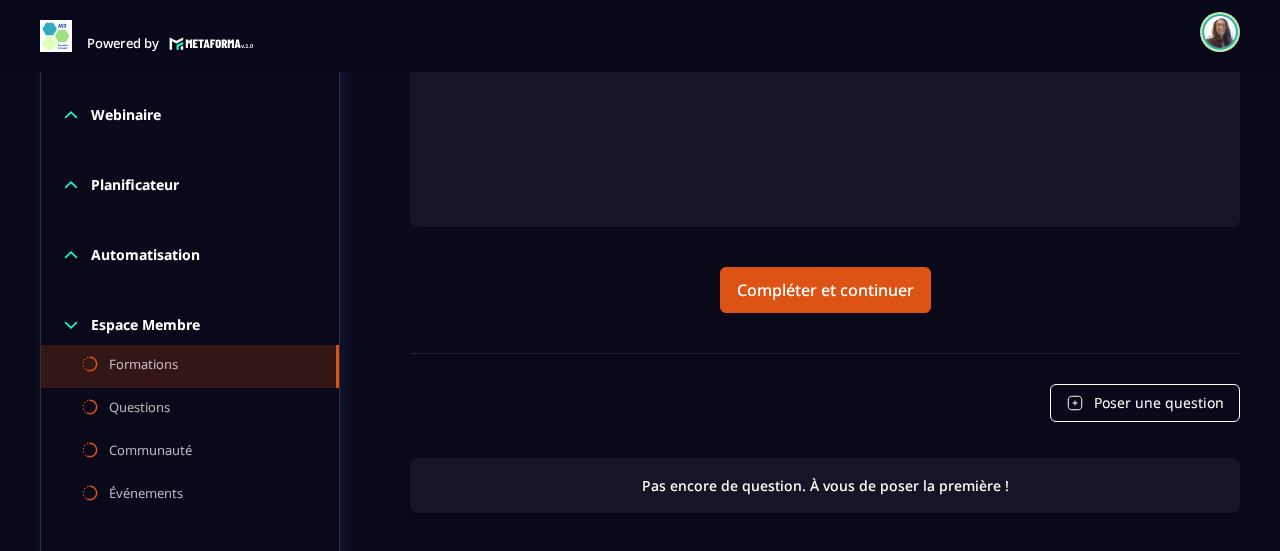 scroll, scrollTop: 900, scrollLeft: 0, axis: vertical 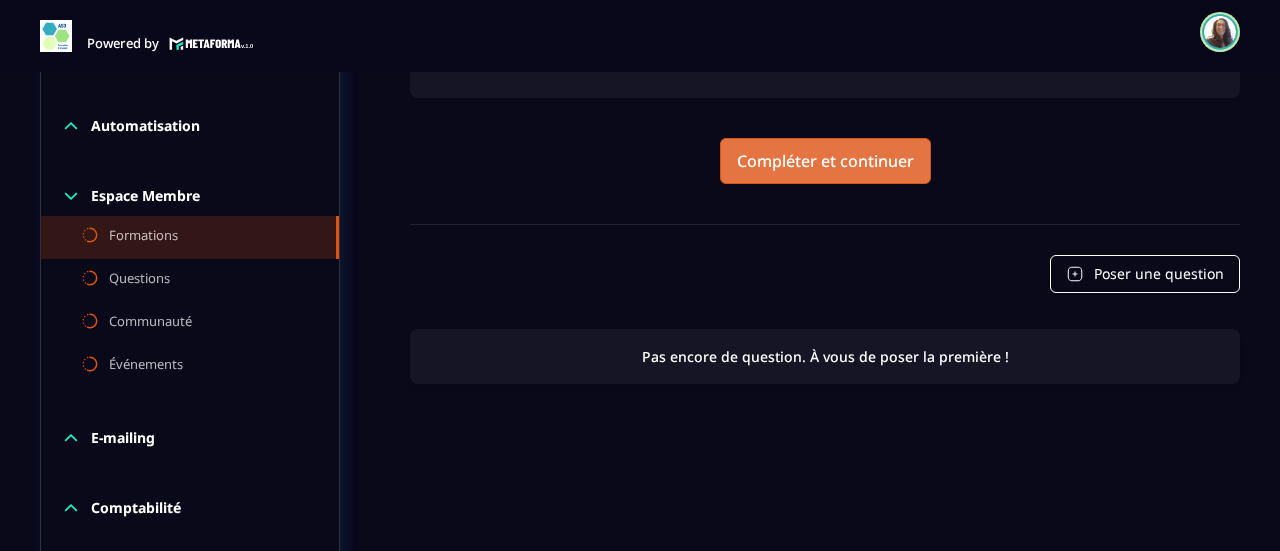 click on "Compléter et continuer" at bounding box center [825, 161] 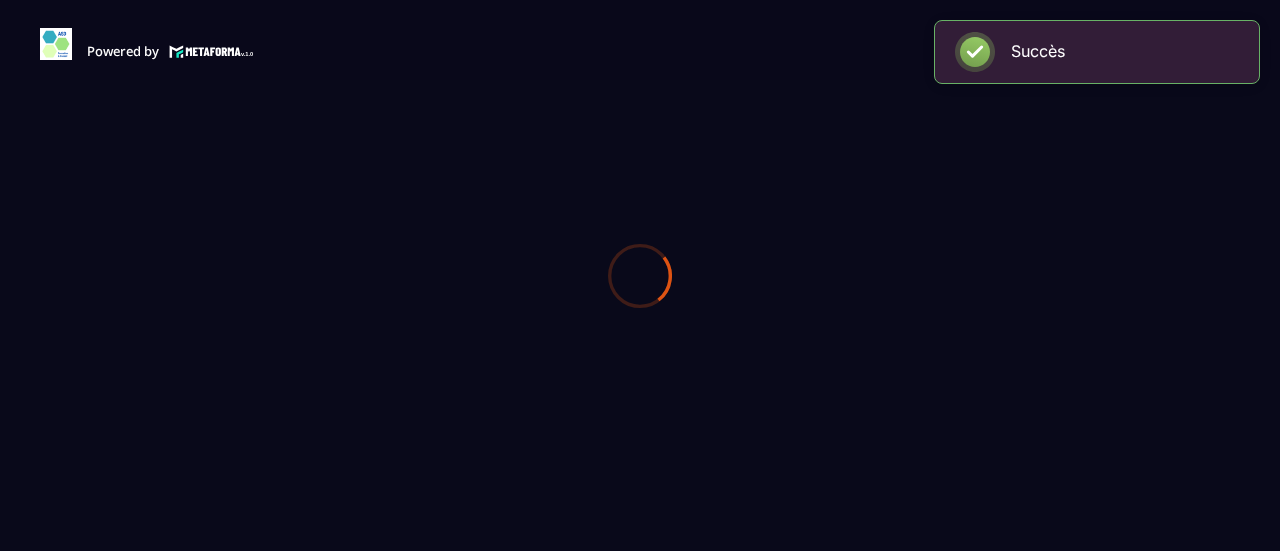scroll, scrollTop: 0, scrollLeft: 0, axis: both 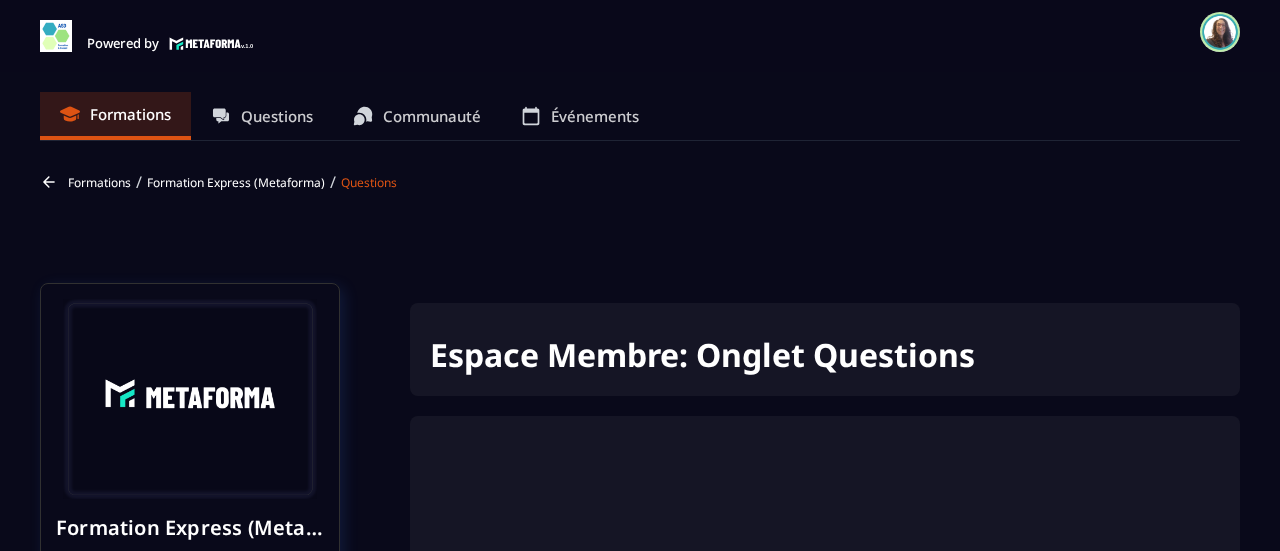 click on "Formation Express (Metaforma)" at bounding box center (236, 182) 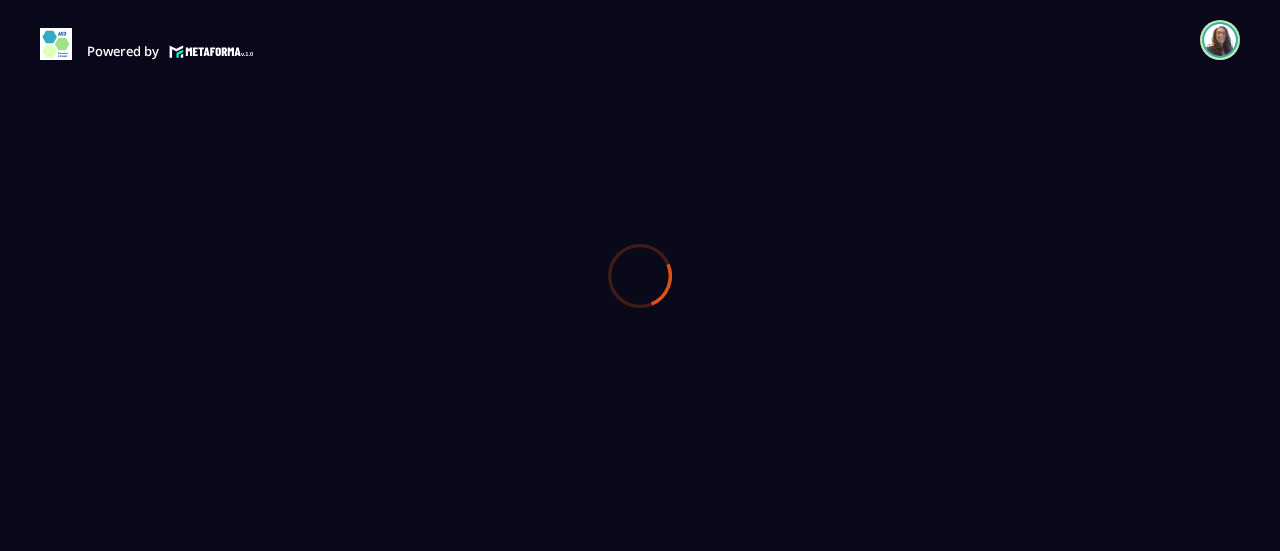 scroll, scrollTop: 0, scrollLeft: 0, axis: both 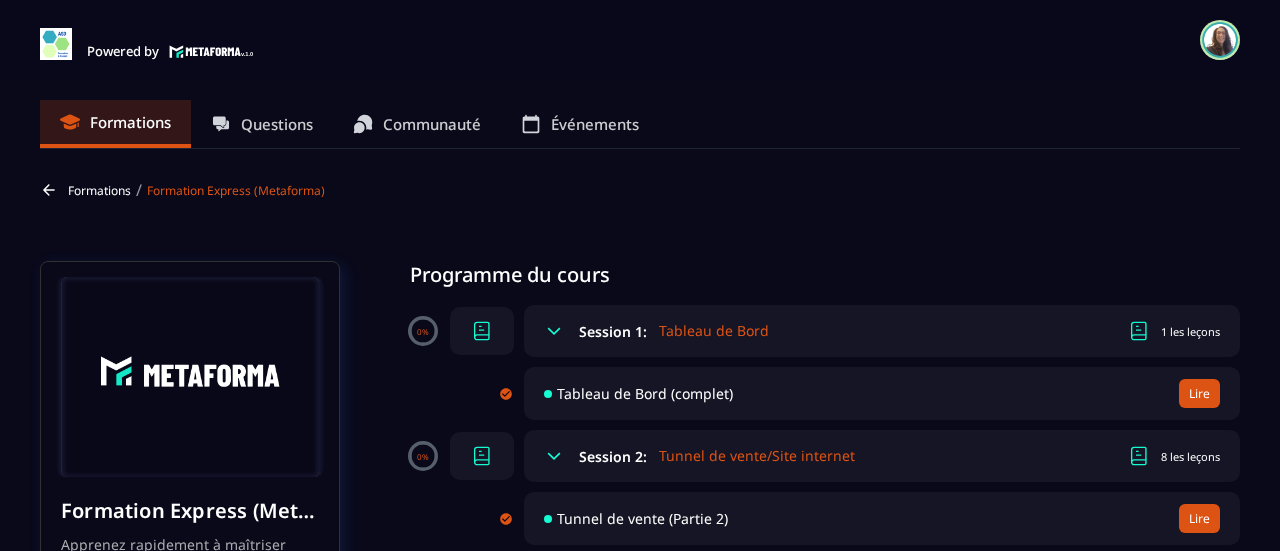 click on "Formations" at bounding box center [99, 190] 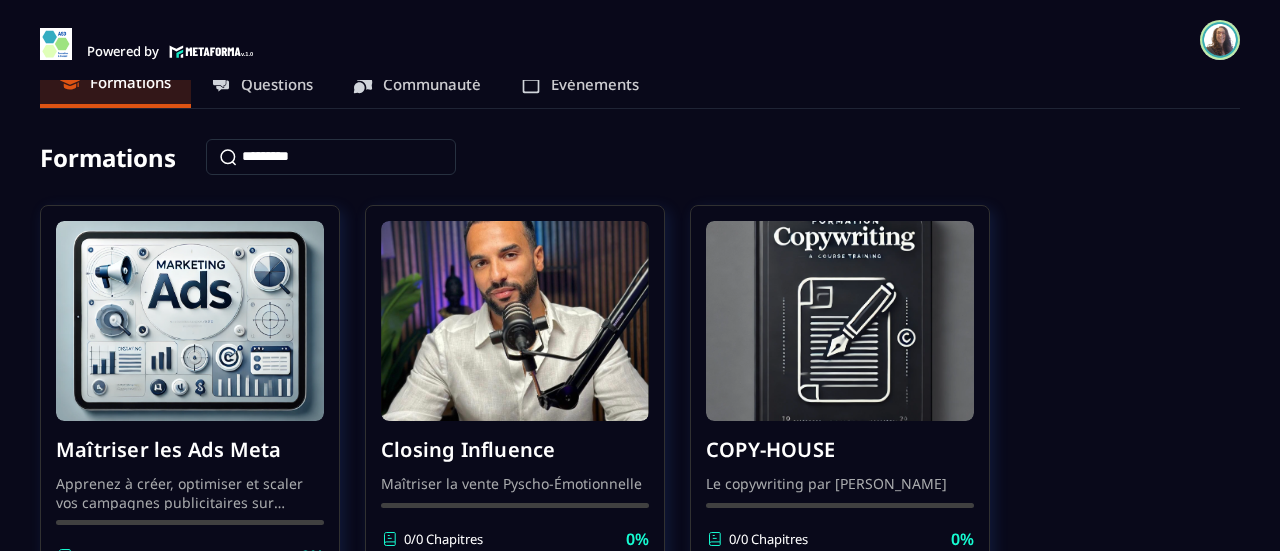 scroll, scrollTop: 0, scrollLeft: 0, axis: both 